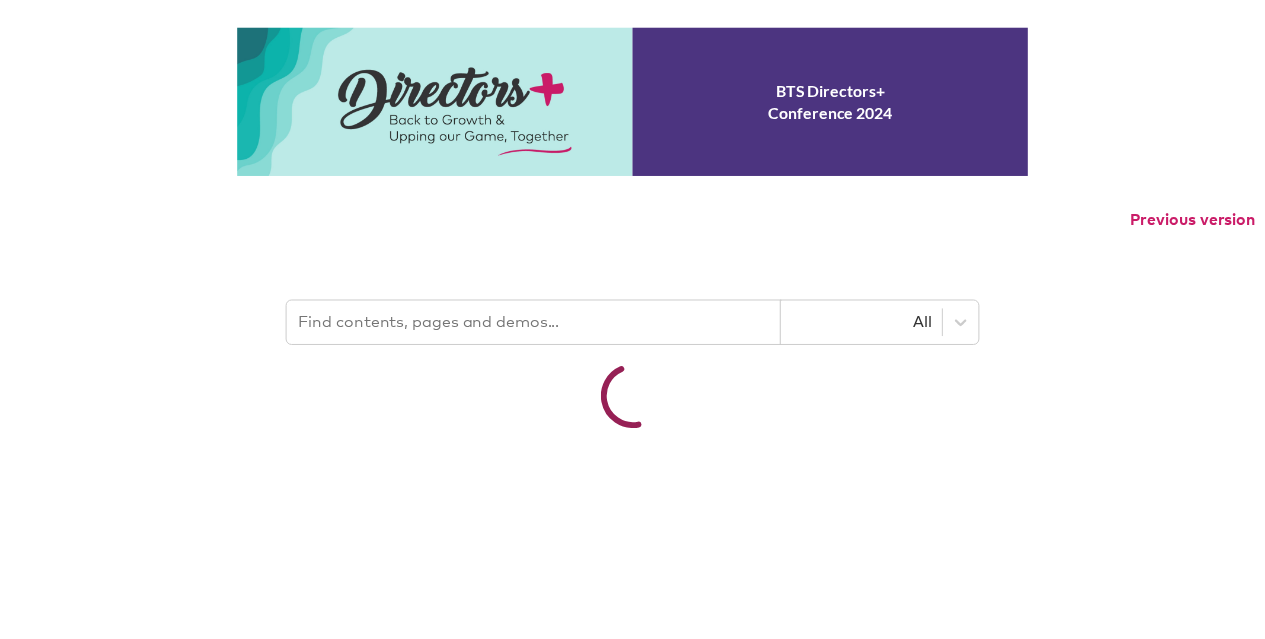 scroll, scrollTop: 0, scrollLeft: 0, axis: both 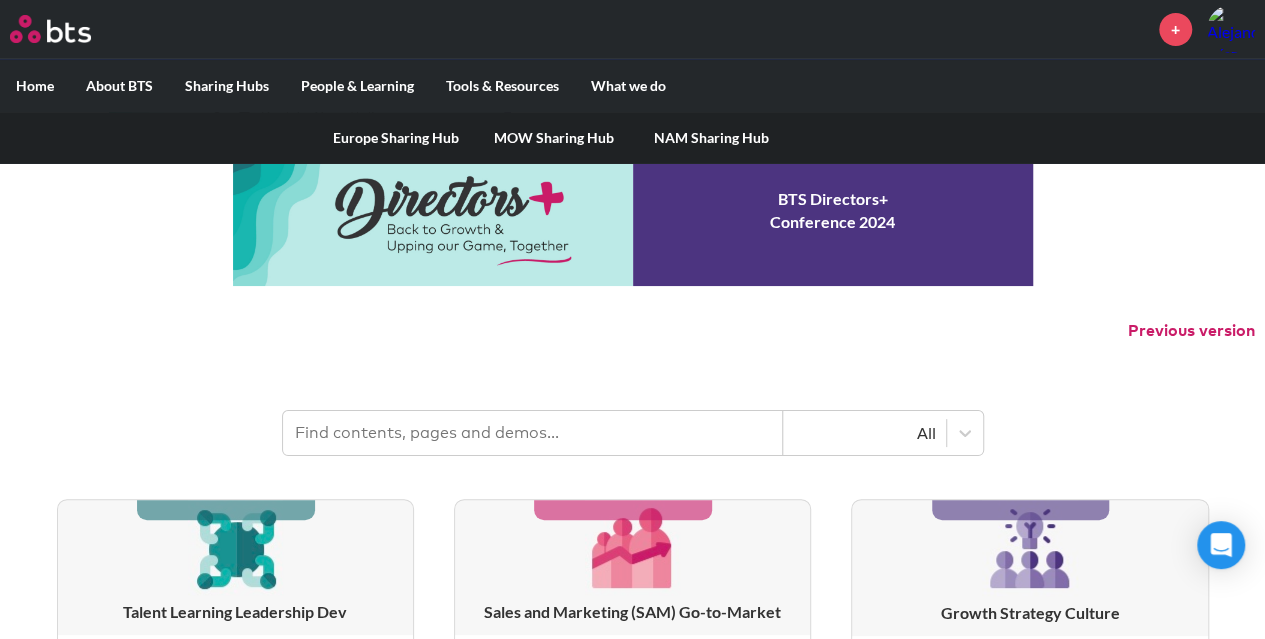 click on "Sharing Hubs" at bounding box center (227, 86) 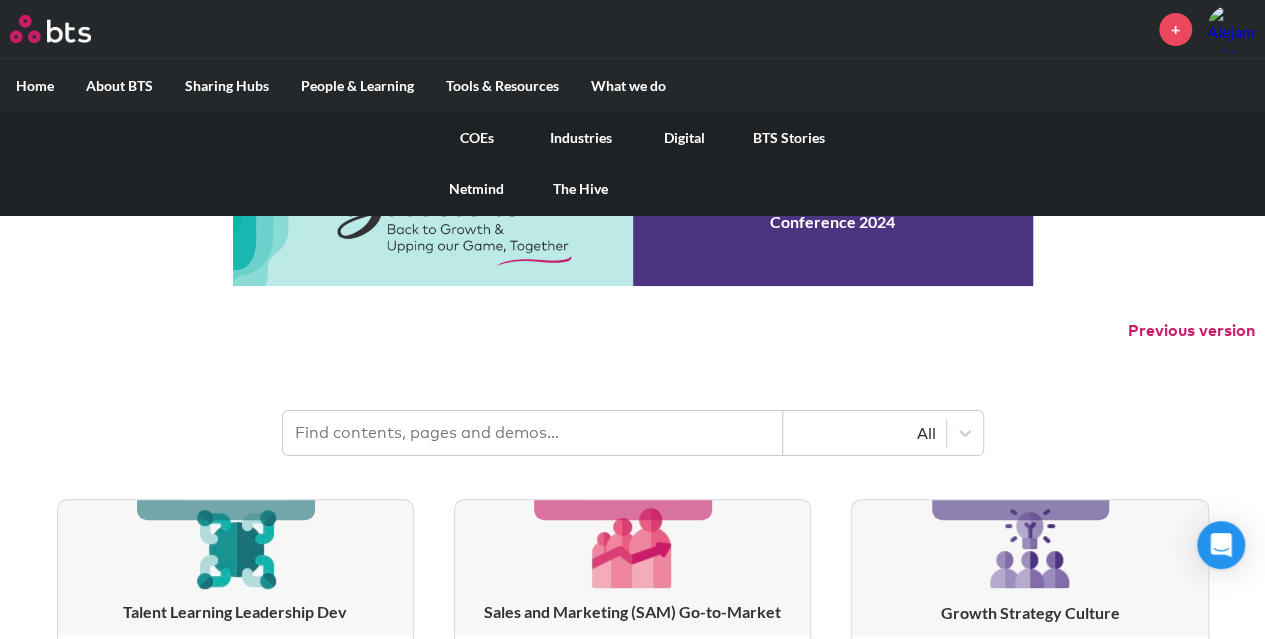 click on "COEs" at bounding box center [477, 138] 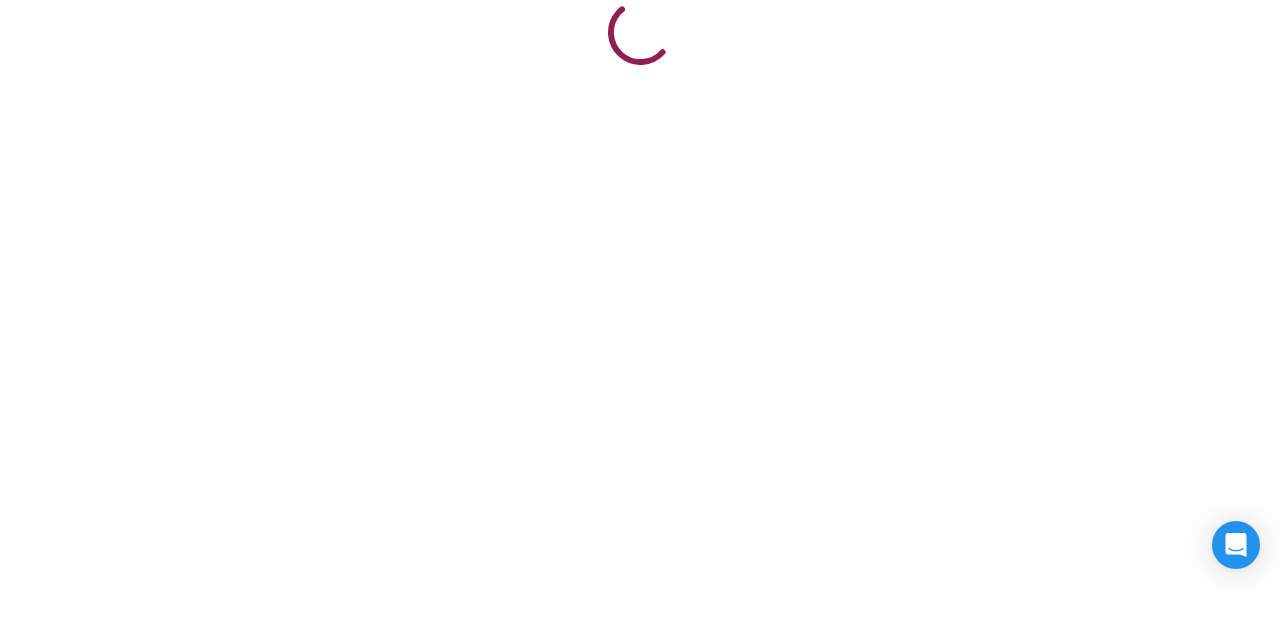 scroll, scrollTop: 0, scrollLeft: 0, axis: both 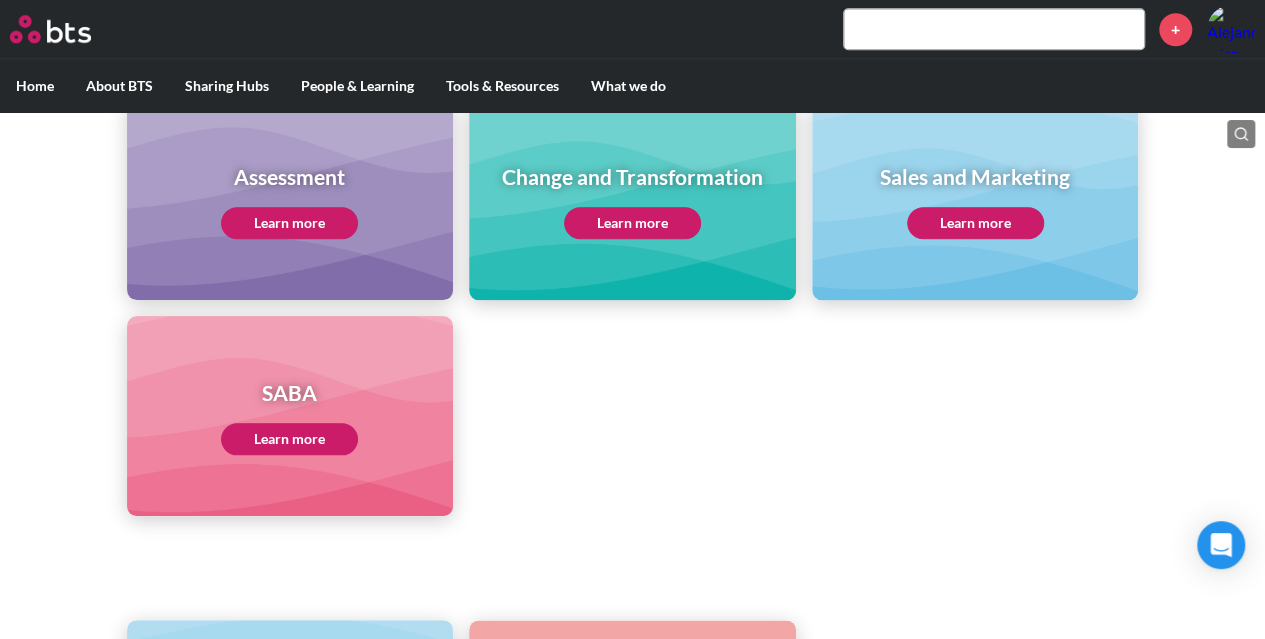 click on "Learn more" at bounding box center [975, 223] 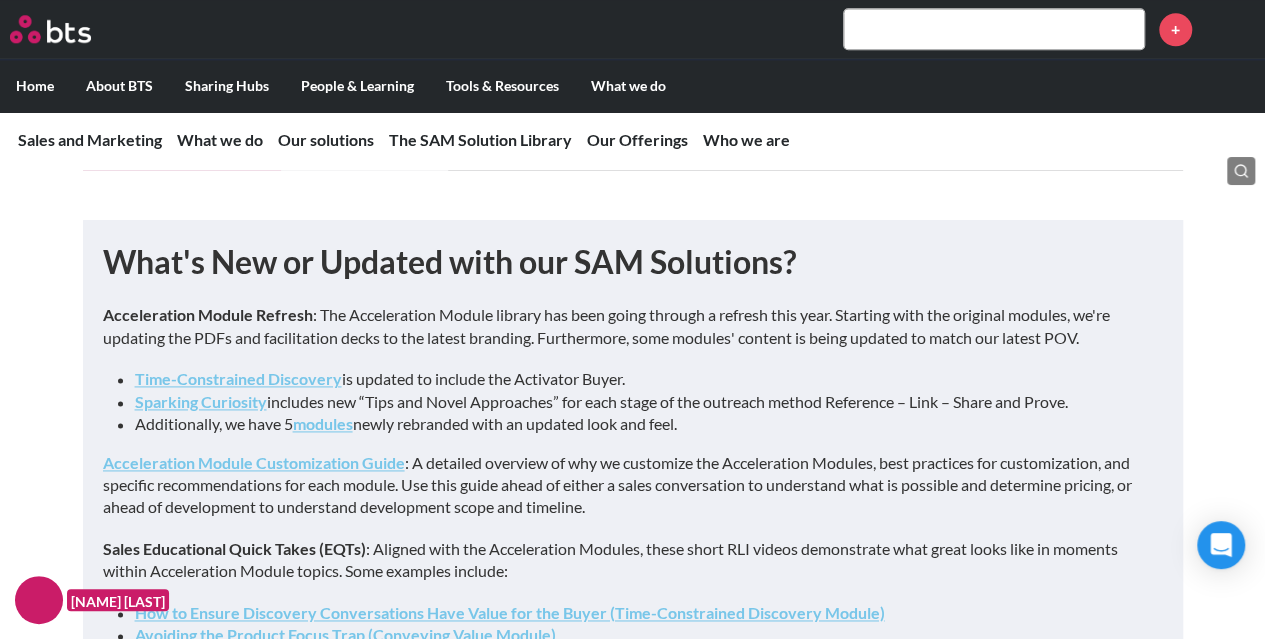 scroll, scrollTop: 1402, scrollLeft: 0, axis: vertical 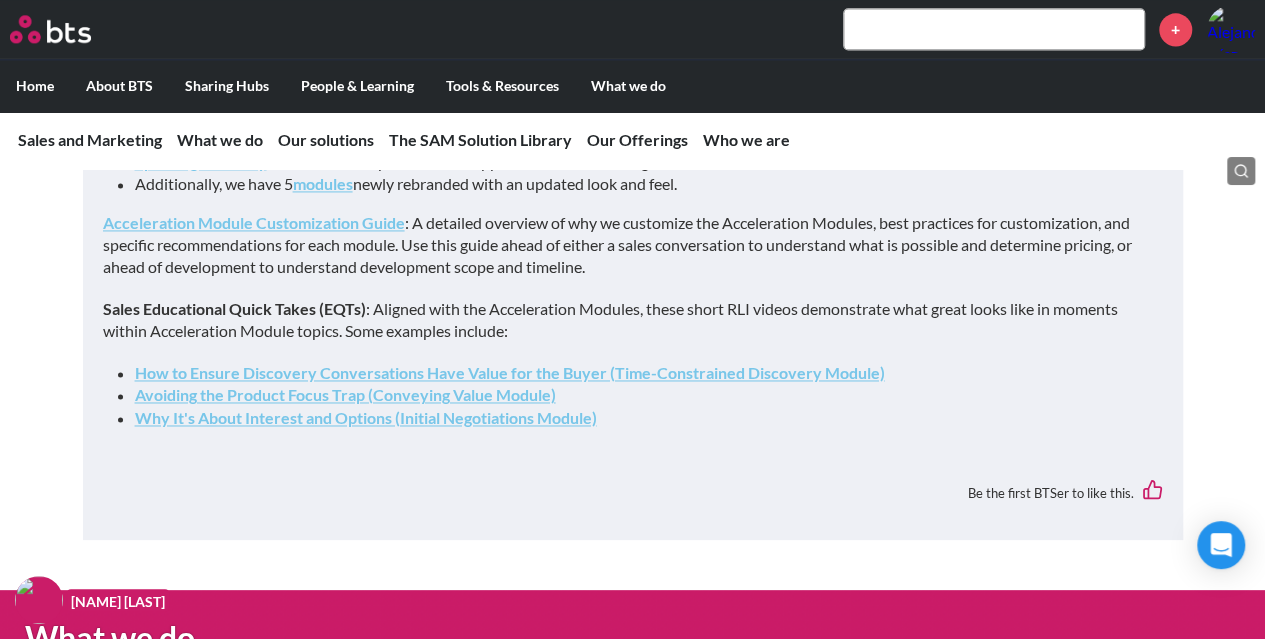 click on "Acceleration Module Customization Guide" at bounding box center [254, 222] 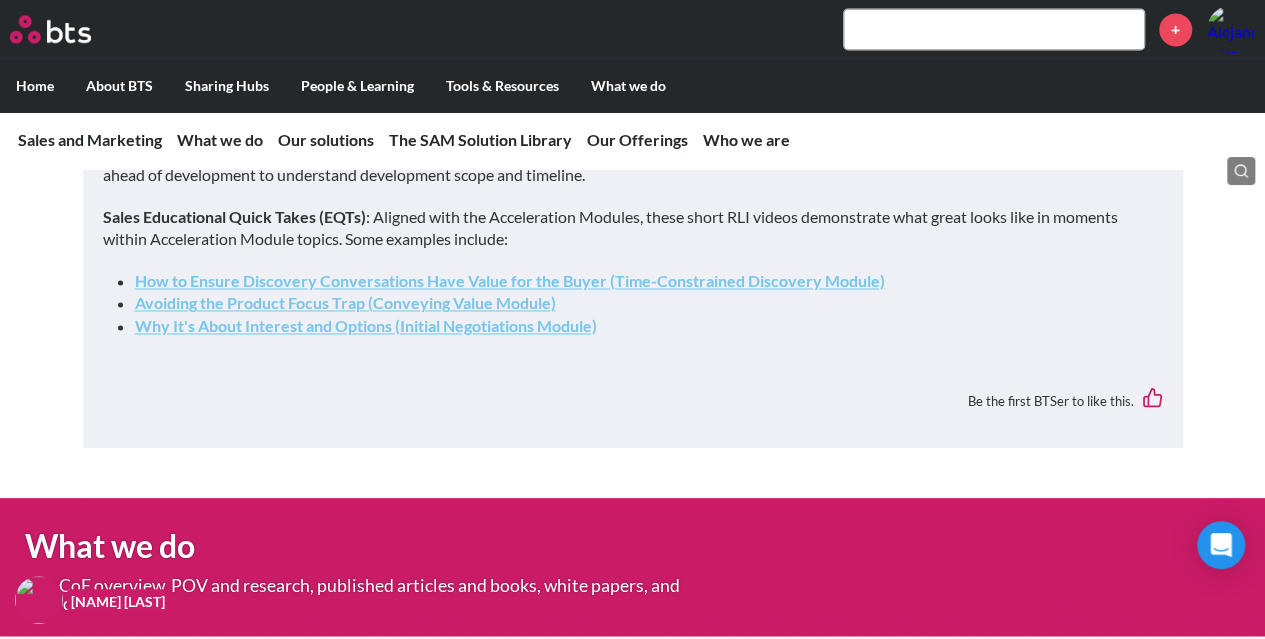 scroll, scrollTop: 1382, scrollLeft: 0, axis: vertical 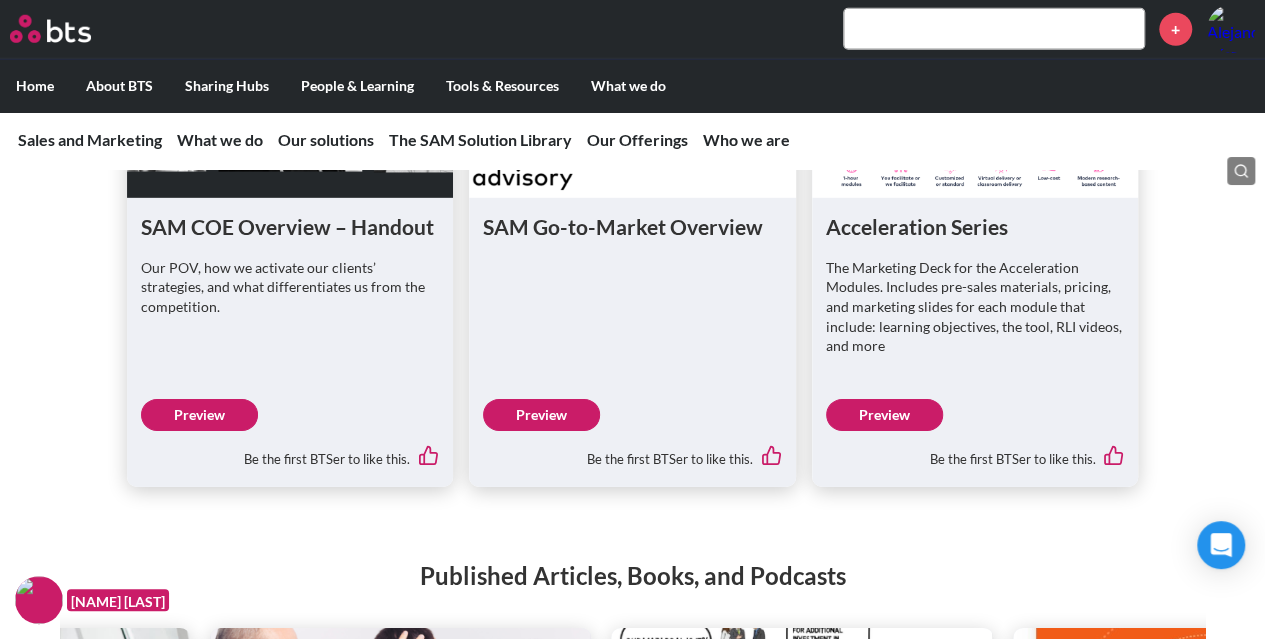 click on "The Marketing Deck for the Acceleration Modules. Includes pre-sales materials, pricing, and marketing slides for each module that include: learning objectives, the tool, RLI videos, and more" at bounding box center (290, 287) 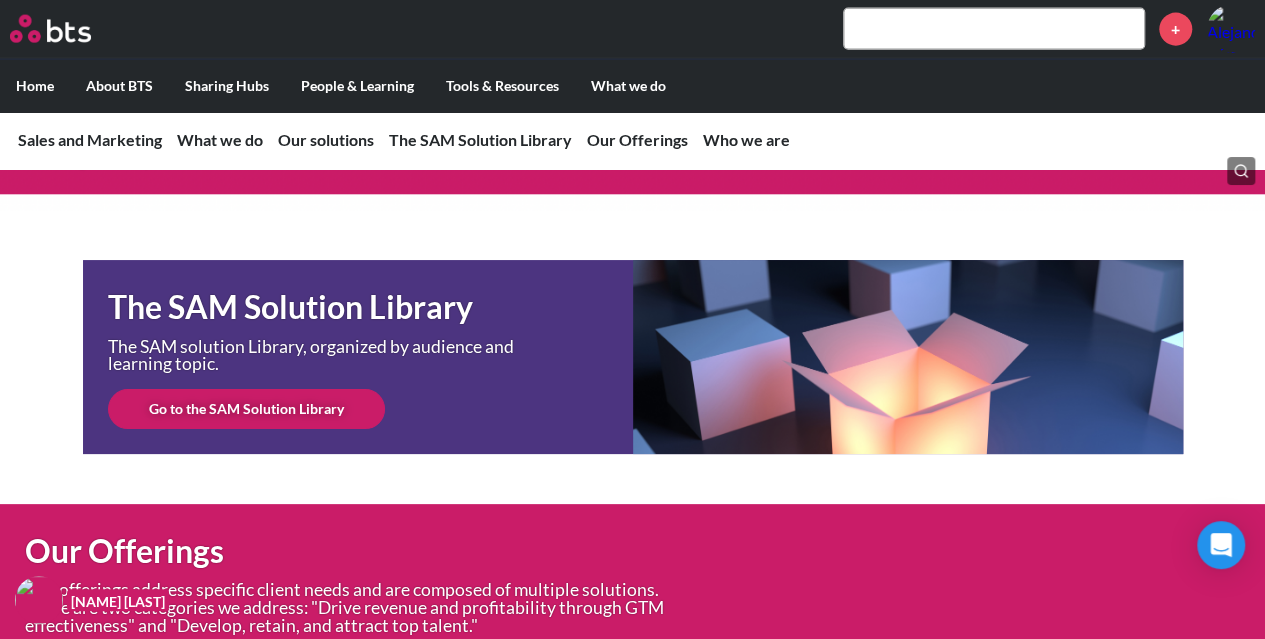 scroll, scrollTop: 6086, scrollLeft: 0, axis: vertical 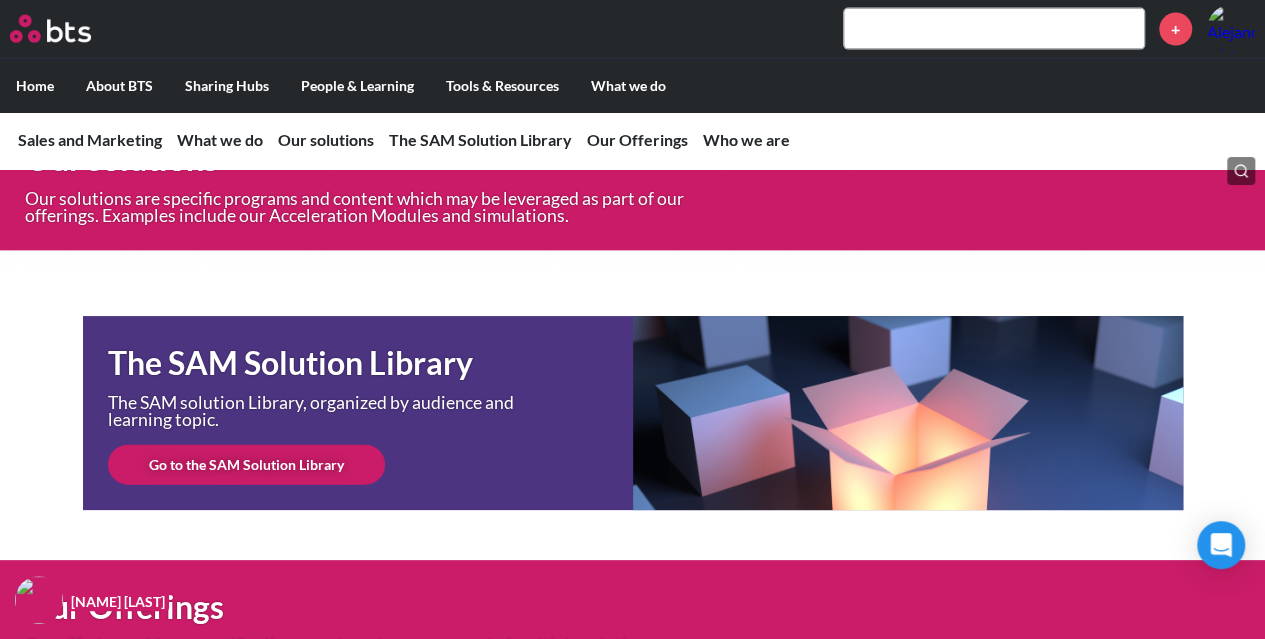 click on "Go to the SAM Solution Library" at bounding box center [246, 465] 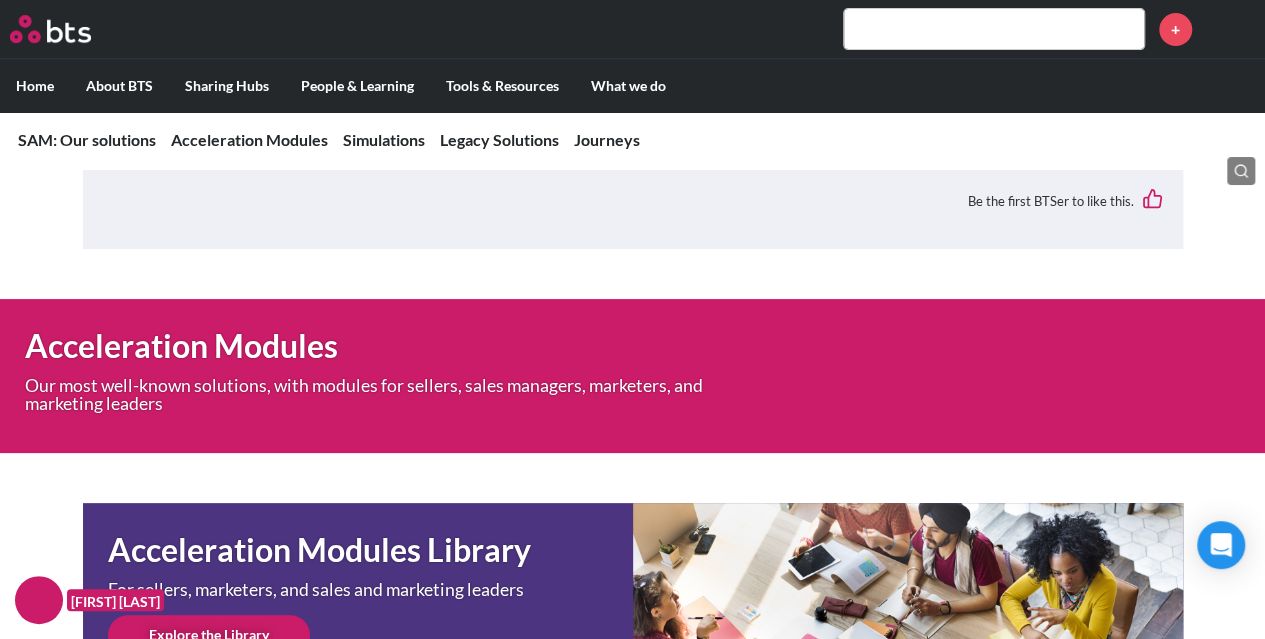 scroll, scrollTop: 622, scrollLeft: 0, axis: vertical 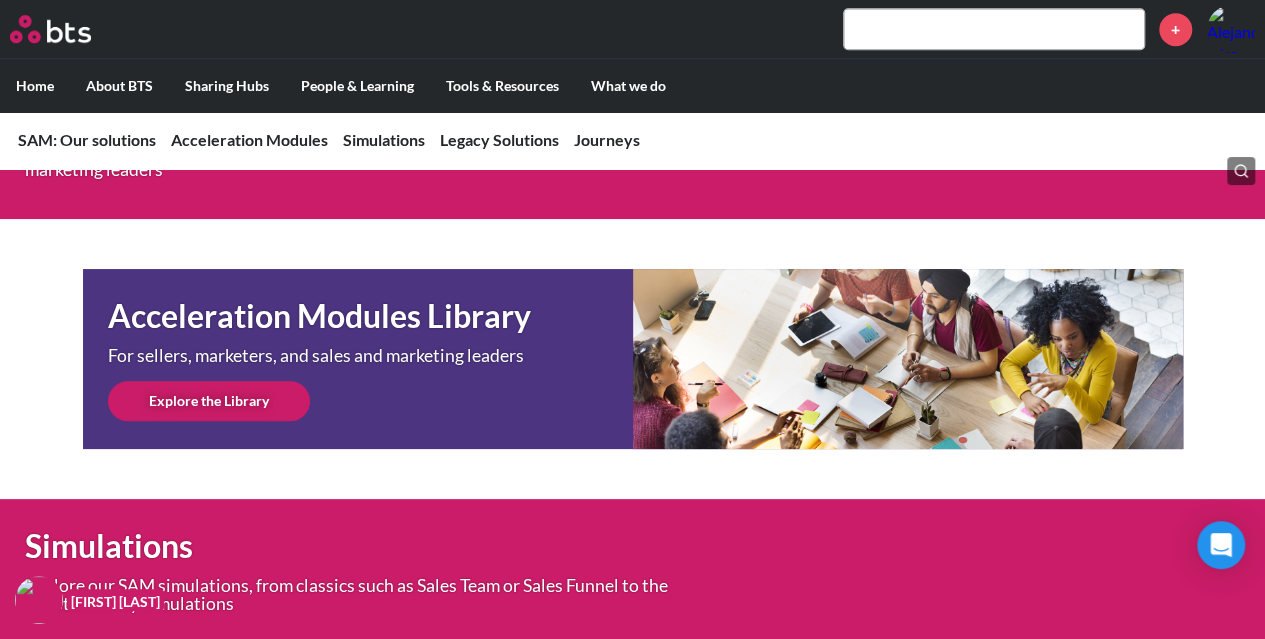 click on "Explore the Library" at bounding box center [209, 401] 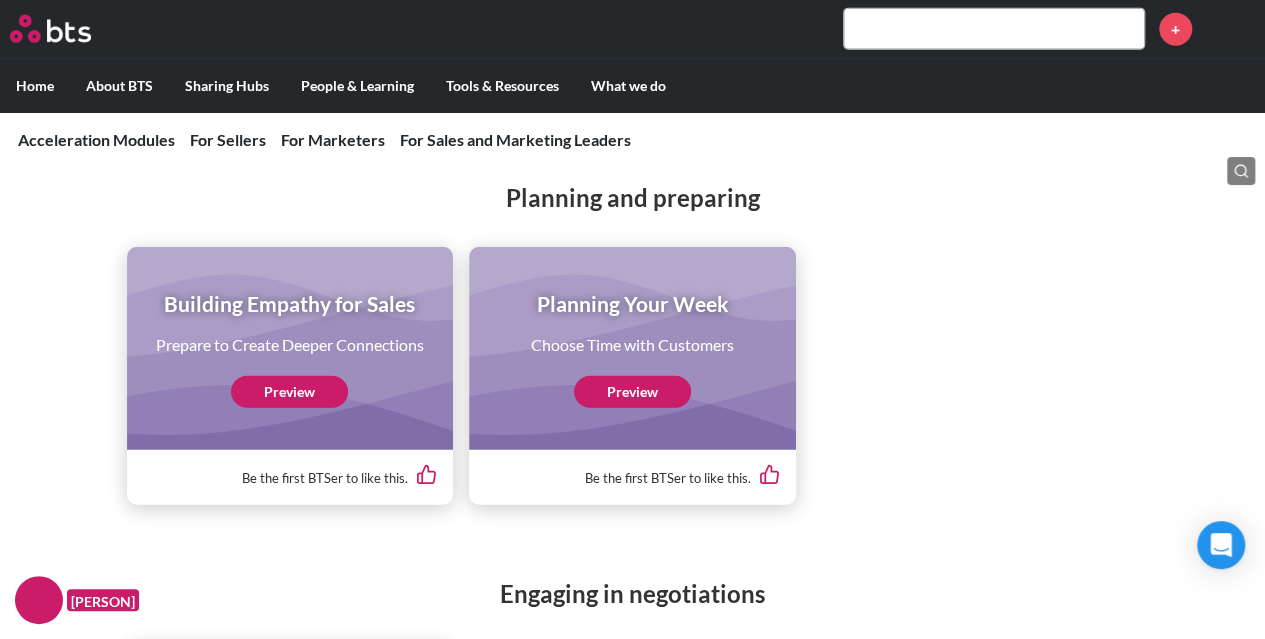 scroll, scrollTop: 2400, scrollLeft: 0, axis: vertical 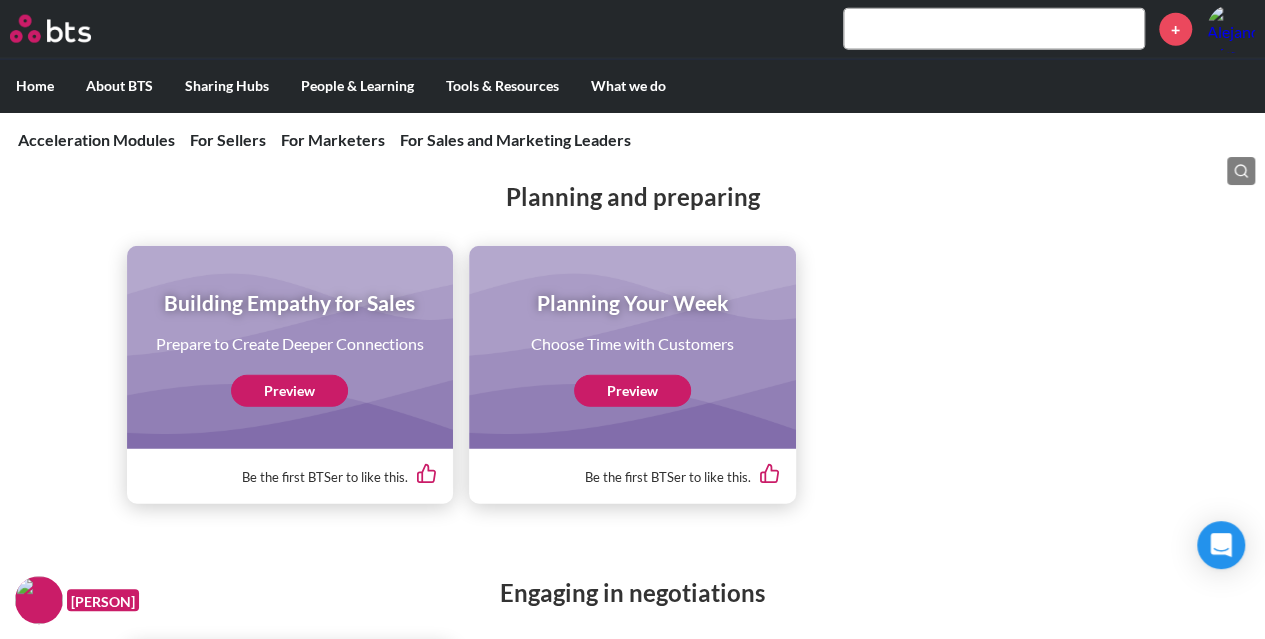 click on "Preview" at bounding box center (632, 391) 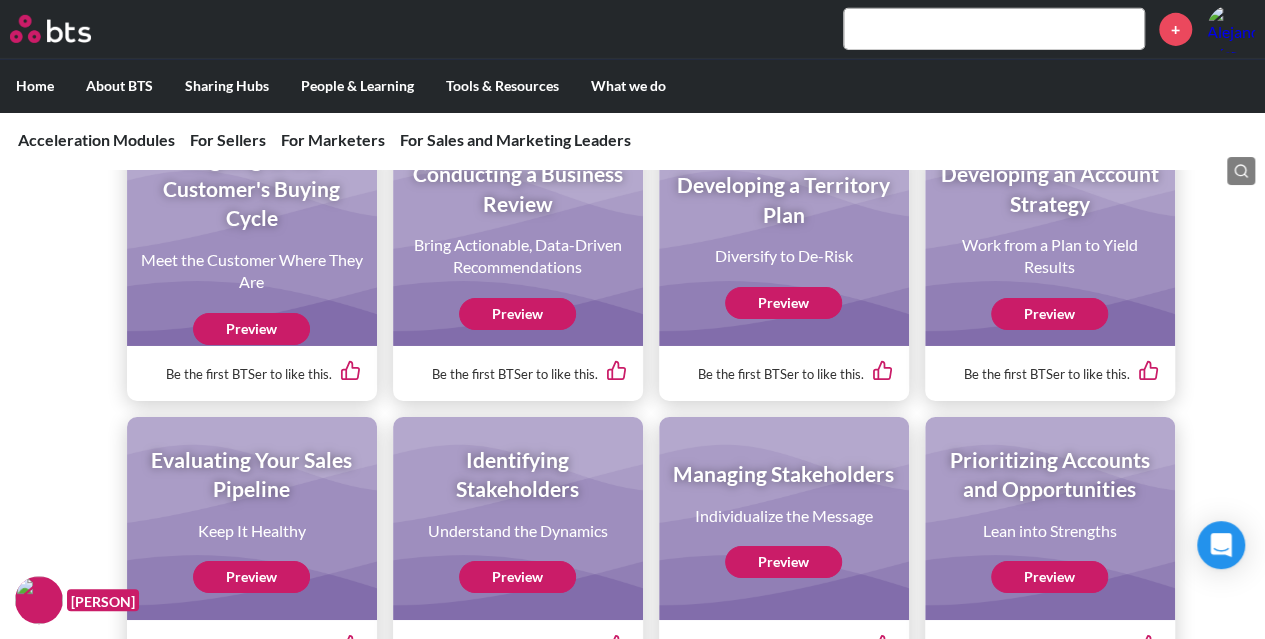 scroll, scrollTop: 3296, scrollLeft: 0, axis: vertical 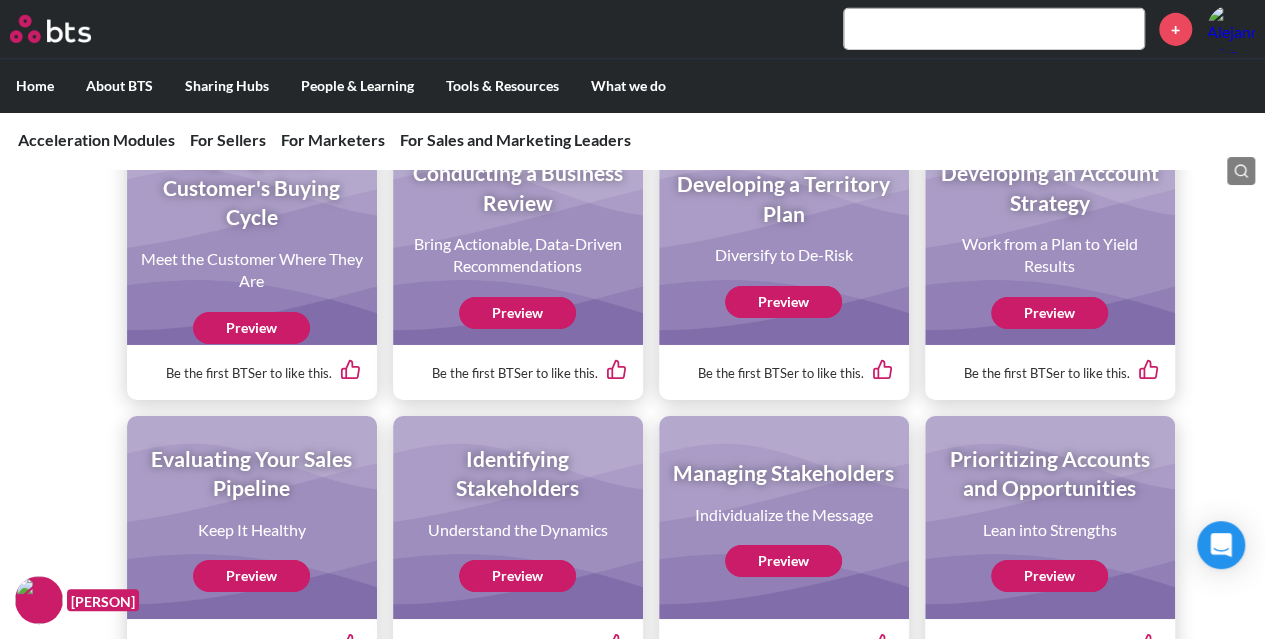 drag, startPoint x: 281, startPoint y: 581, endPoint x: 300, endPoint y: 577, distance: 19.416489 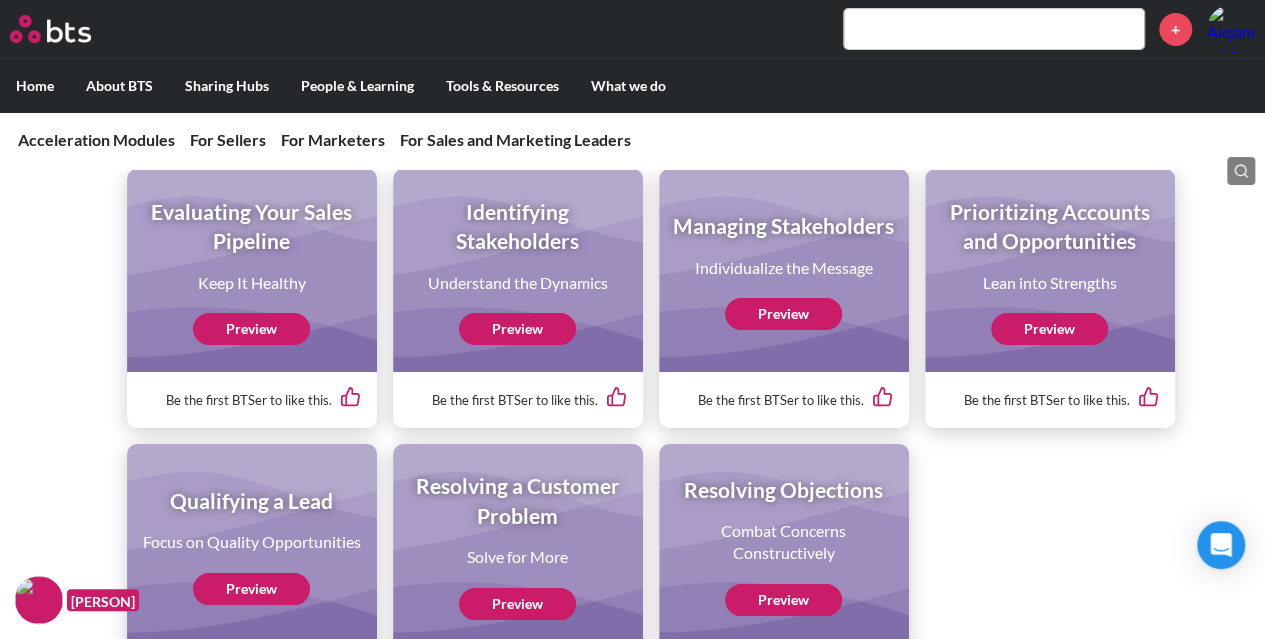 scroll, scrollTop: 3553, scrollLeft: 0, axis: vertical 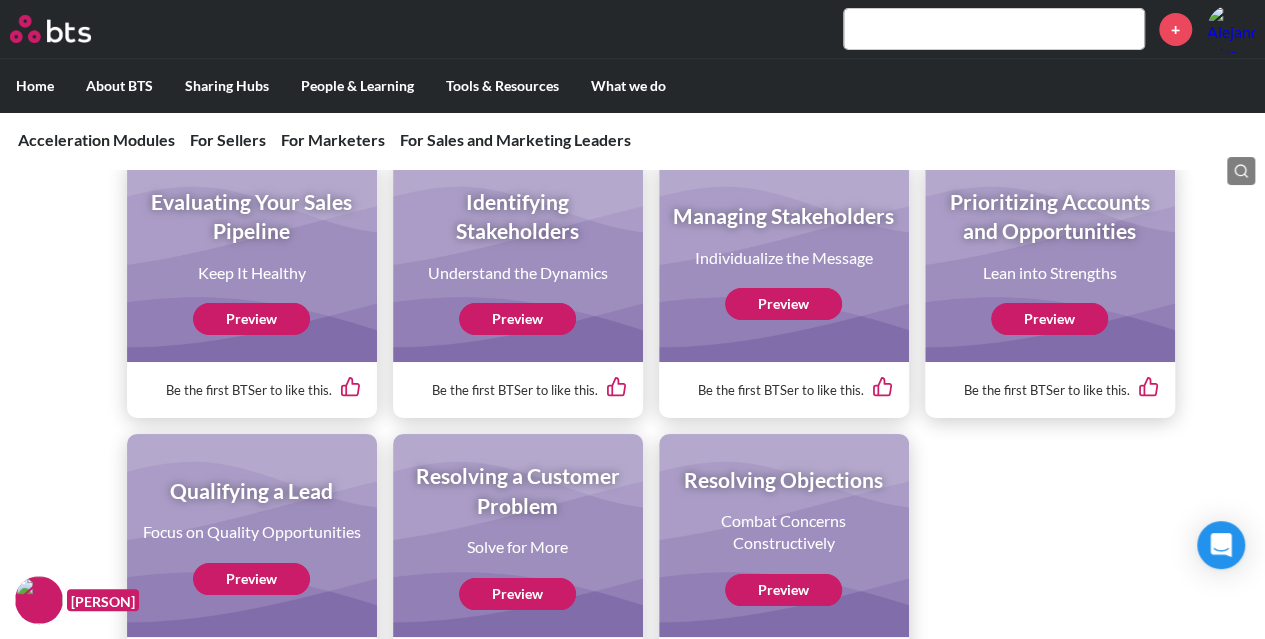click on "Preview" at bounding box center [1049, 319] 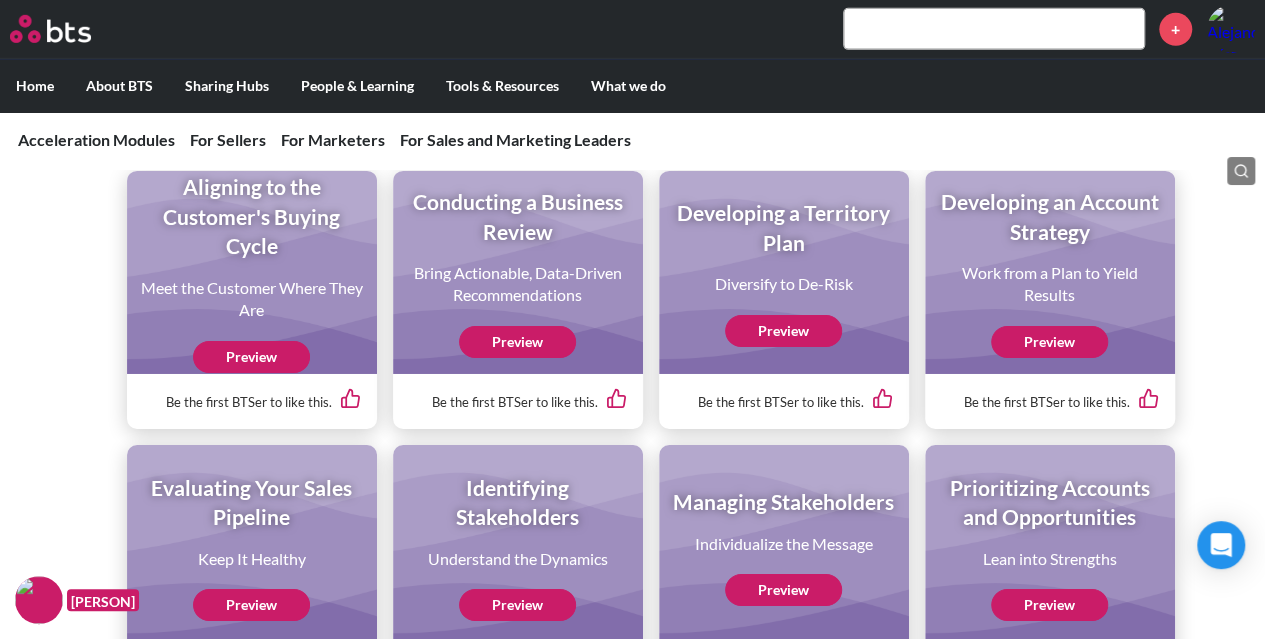 scroll, scrollTop: 3266, scrollLeft: 0, axis: vertical 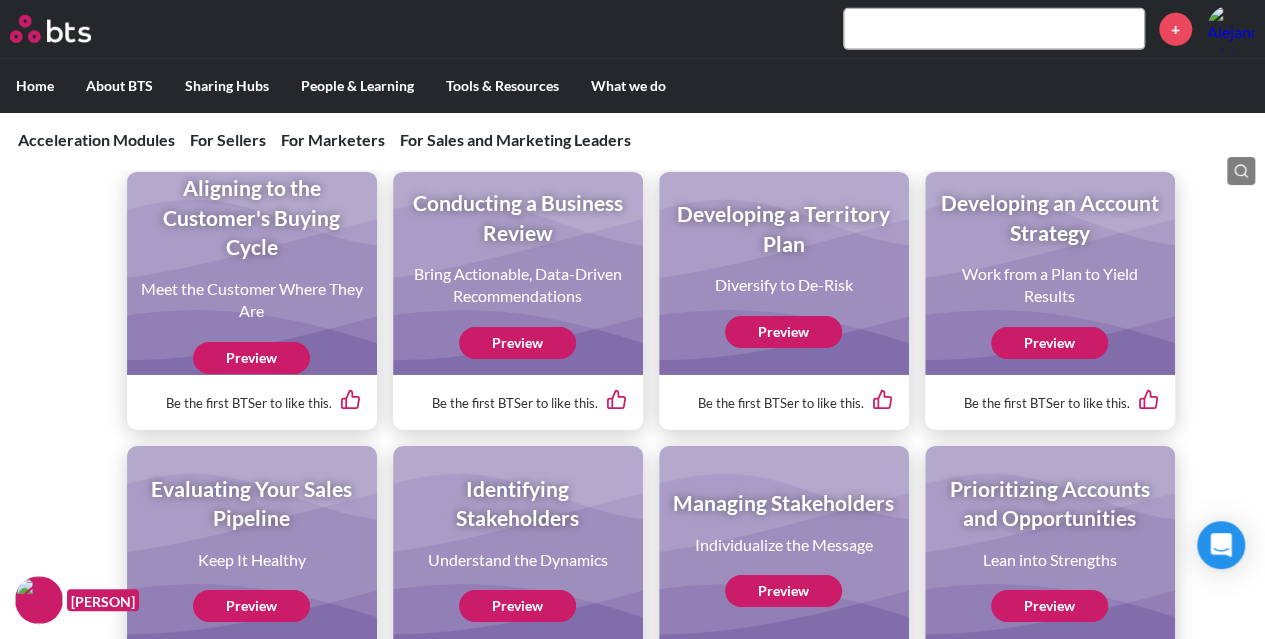 click on "Preview" at bounding box center [783, 332] 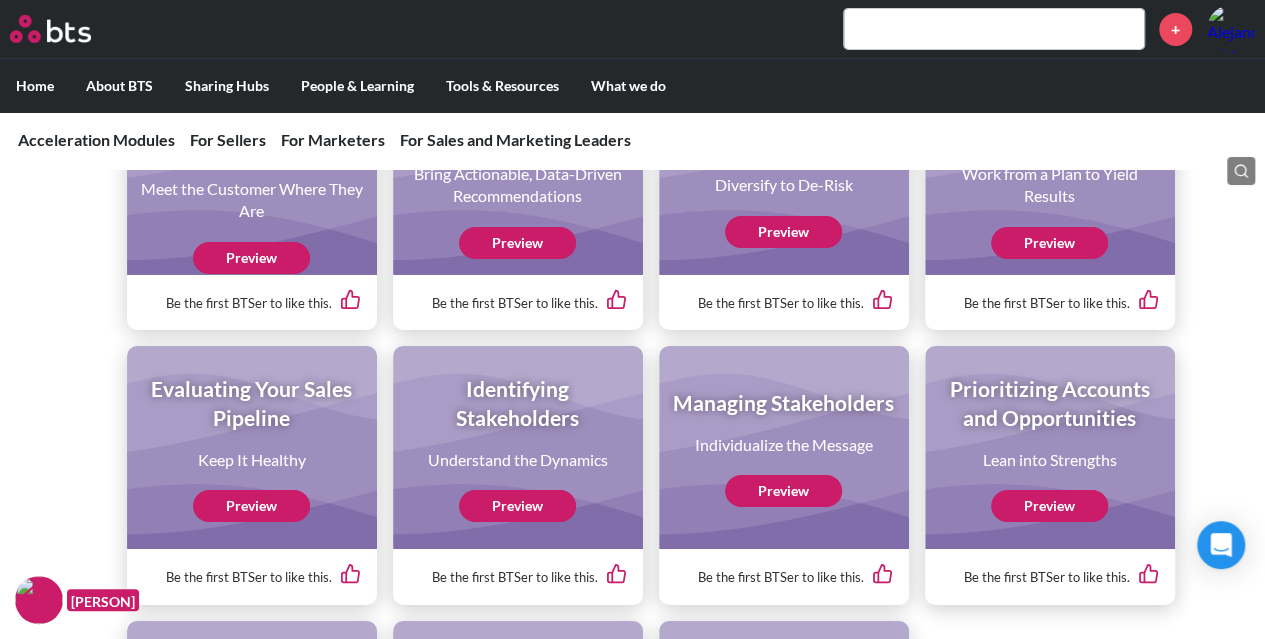 scroll, scrollTop: 3440, scrollLeft: 0, axis: vertical 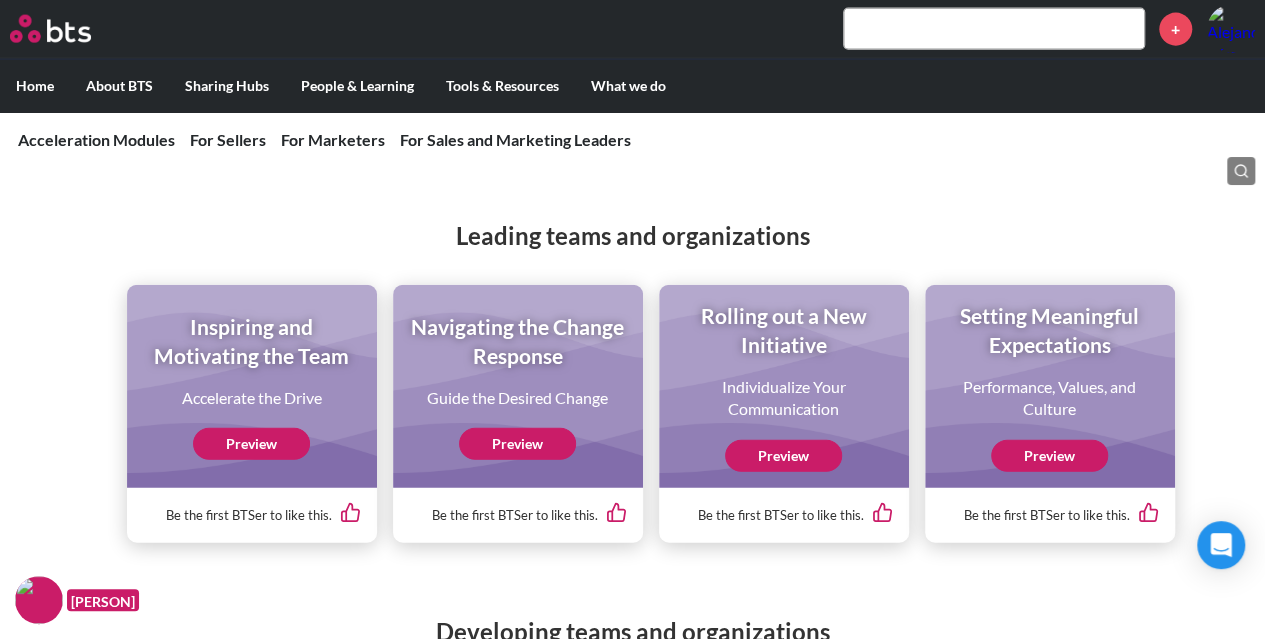 click on "Preview" at bounding box center [251, 444] 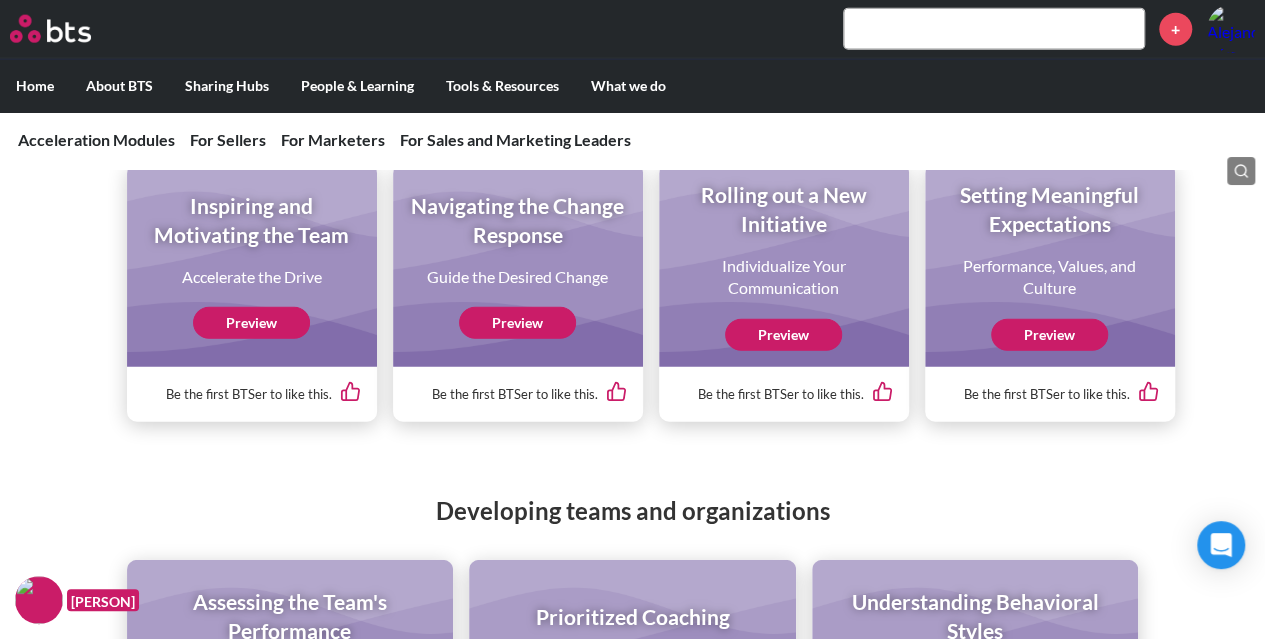 scroll, scrollTop: 6189, scrollLeft: 0, axis: vertical 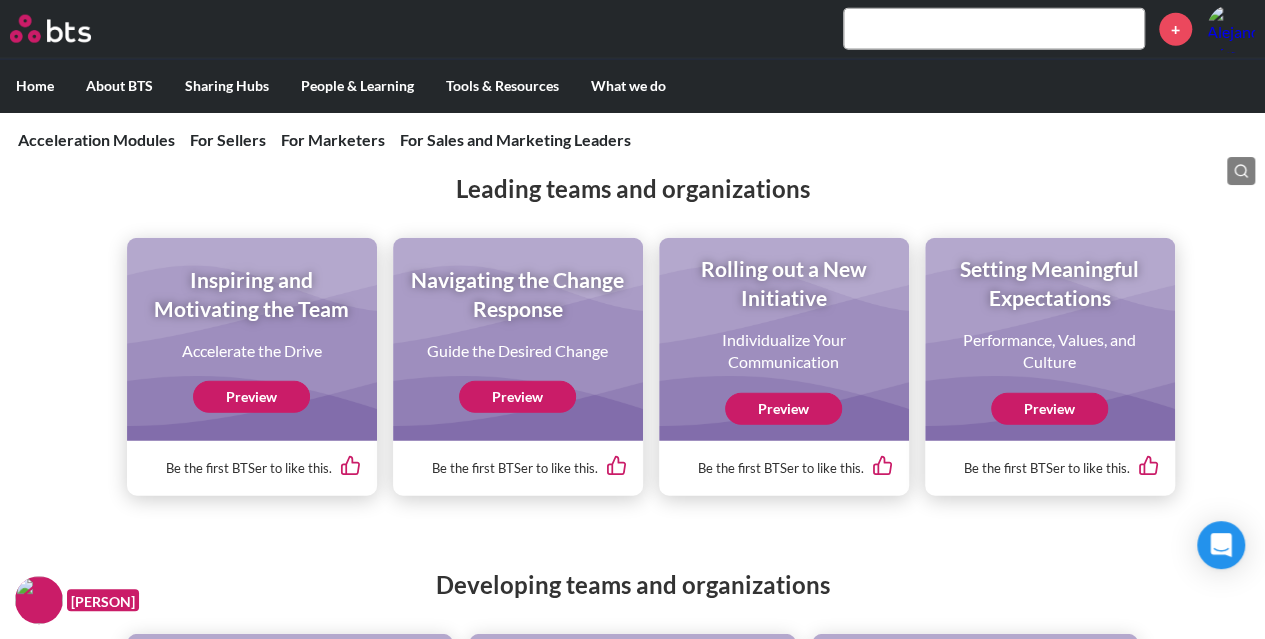click on "Preview" at bounding box center [517, 397] 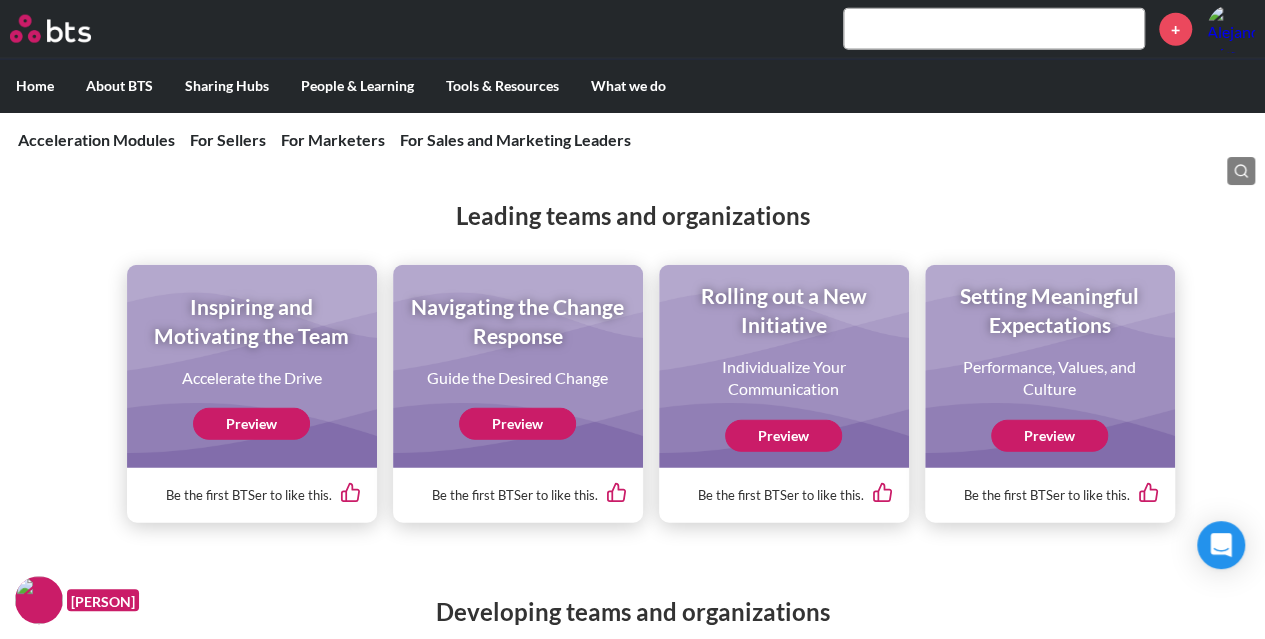 scroll, scrollTop: 6161, scrollLeft: 0, axis: vertical 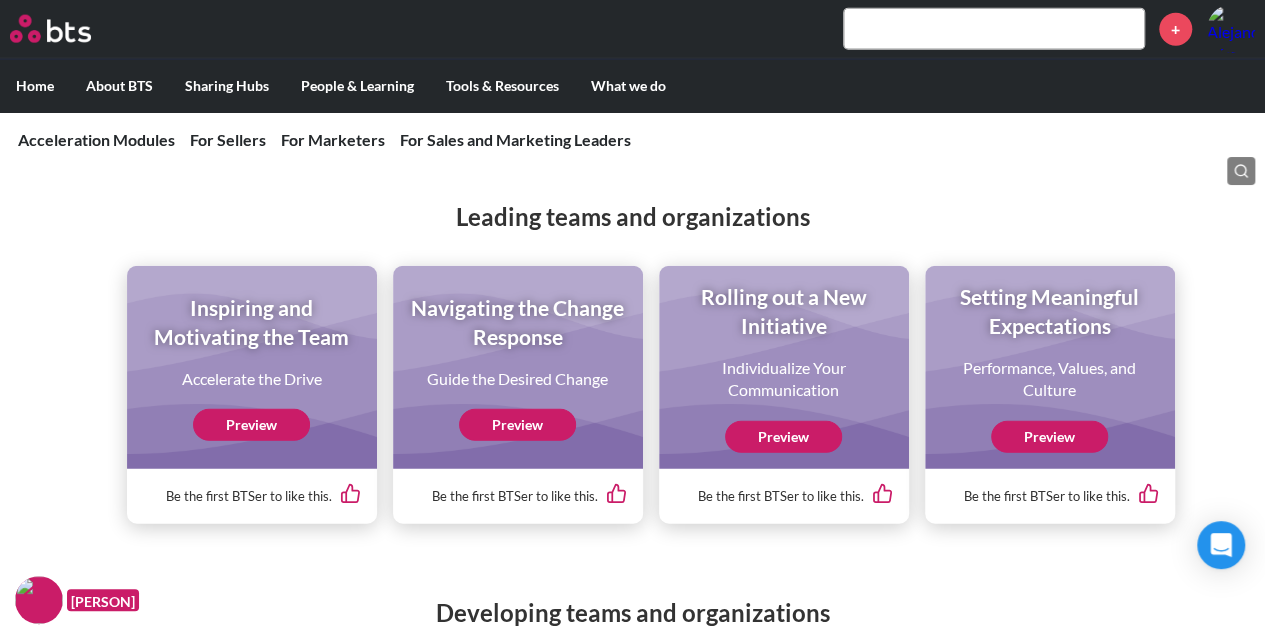 click on "Preview" at bounding box center (251, 425) 